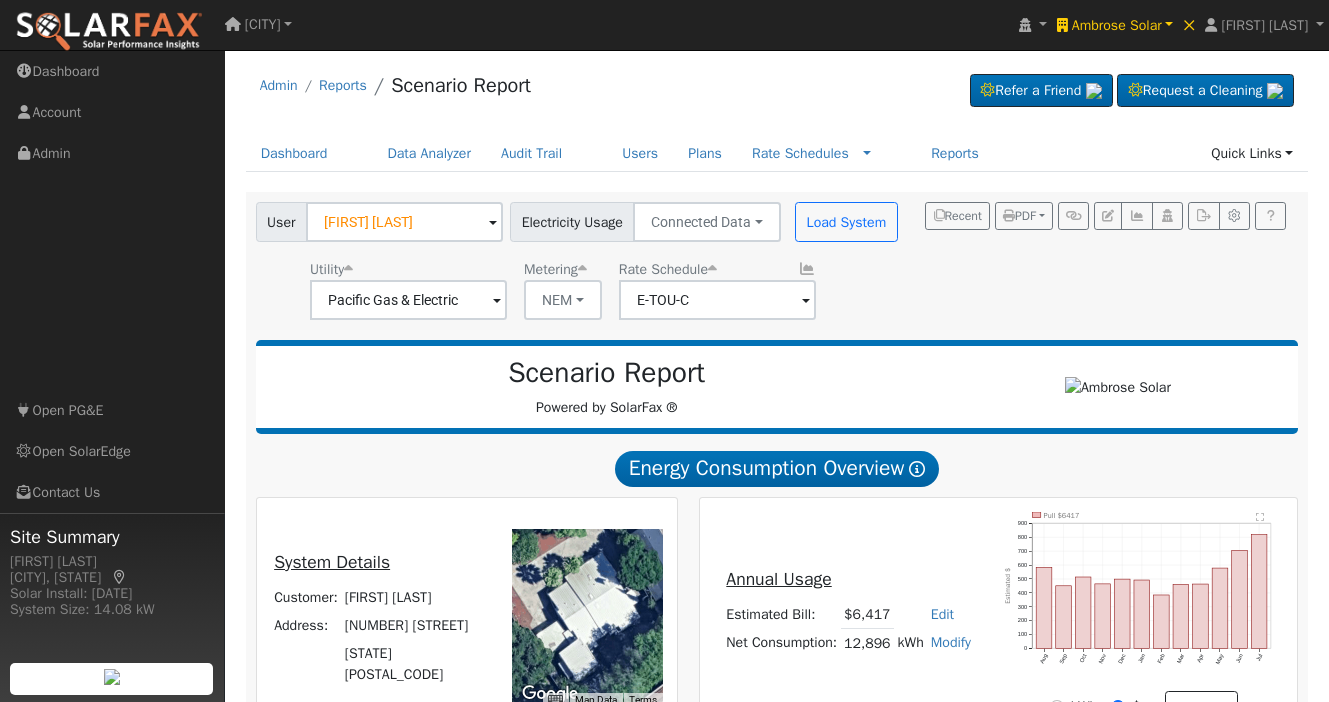 scroll, scrollTop: 3, scrollLeft: 0, axis: vertical 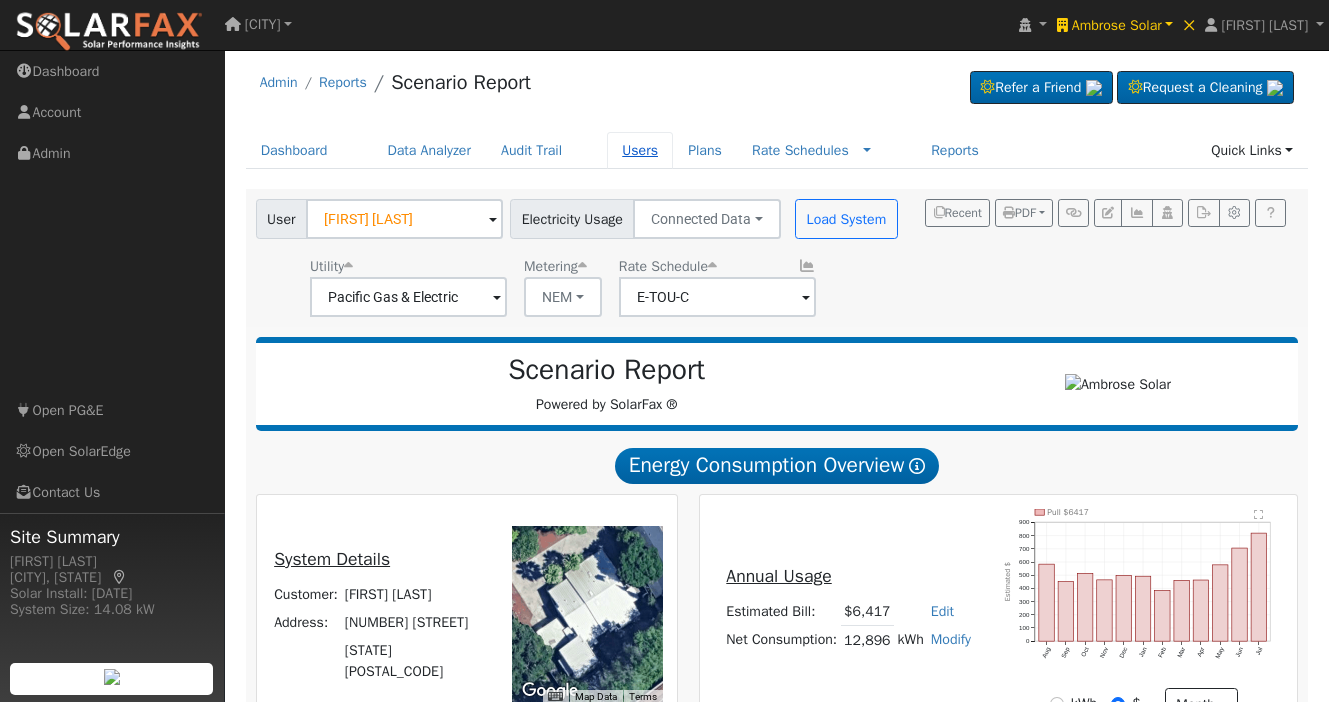 click on "Users" at bounding box center [640, 150] 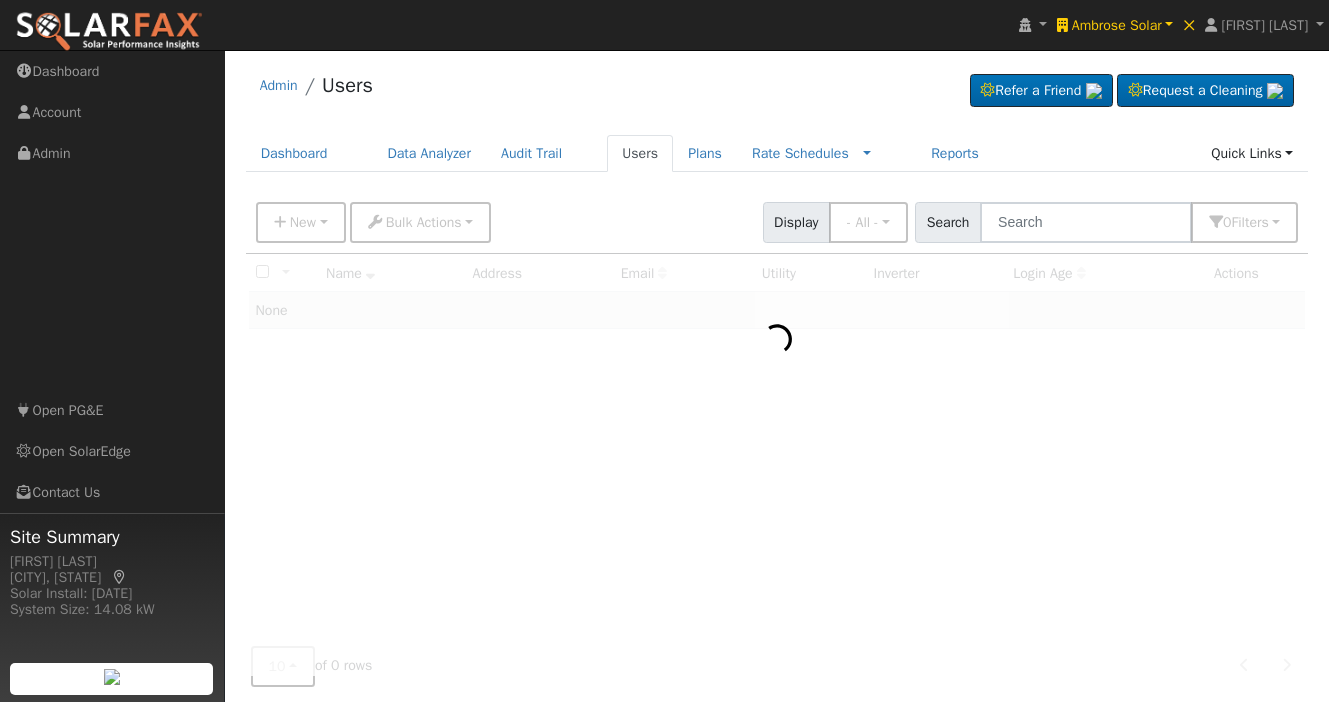 scroll, scrollTop: 0, scrollLeft: 0, axis: both 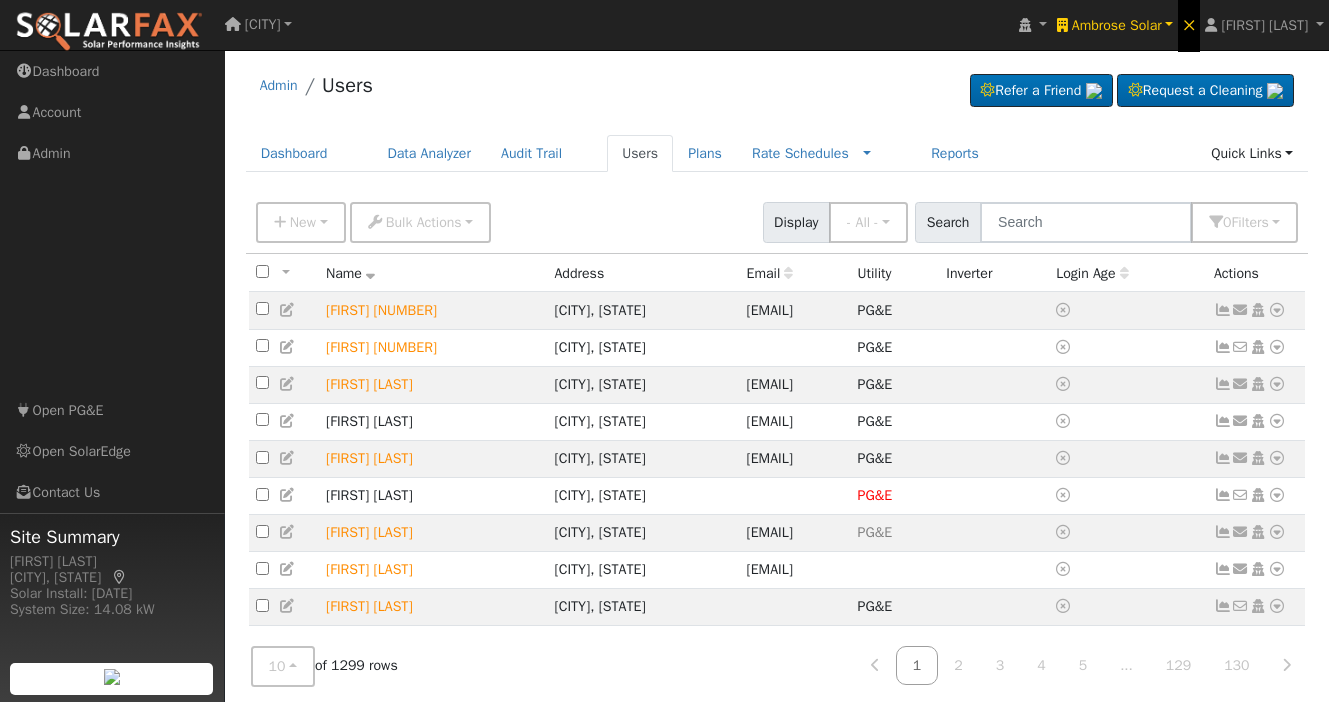 click on "×" at bounding box center (1189, 24) 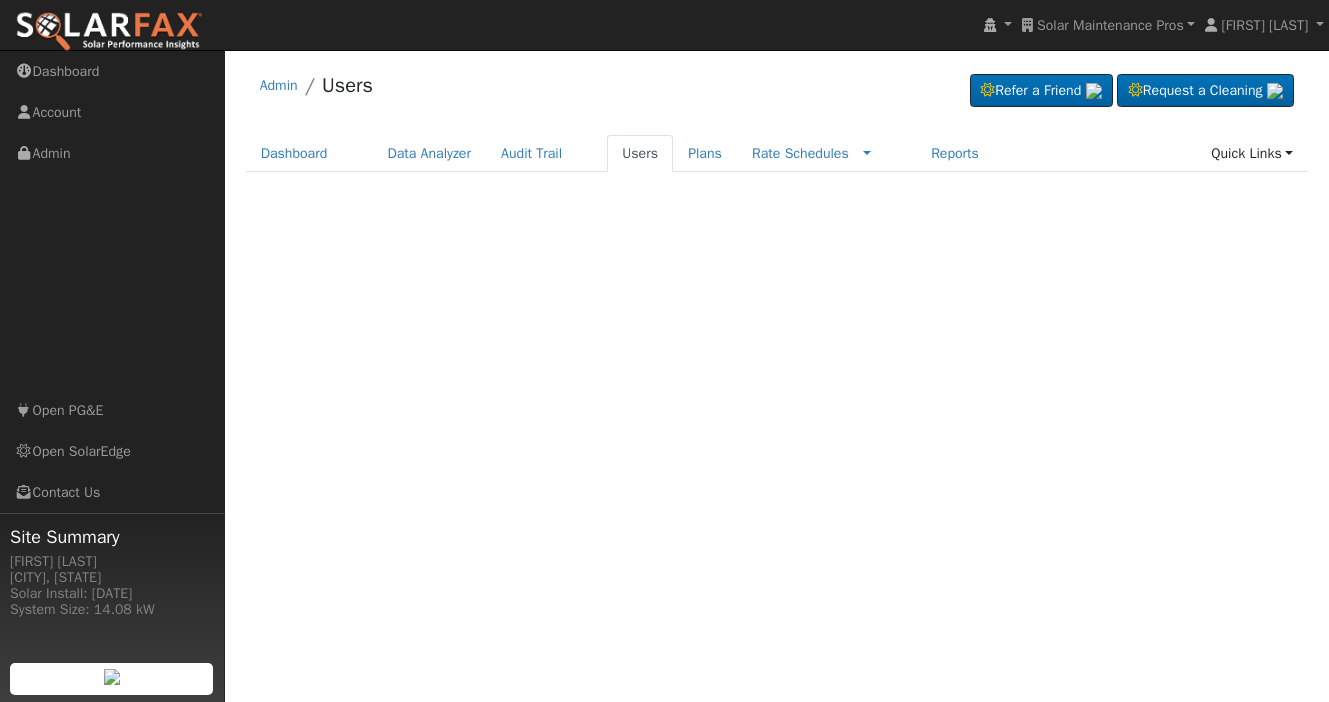 scroll, scrollTop: 0, scrollLeft: 0, axis: both 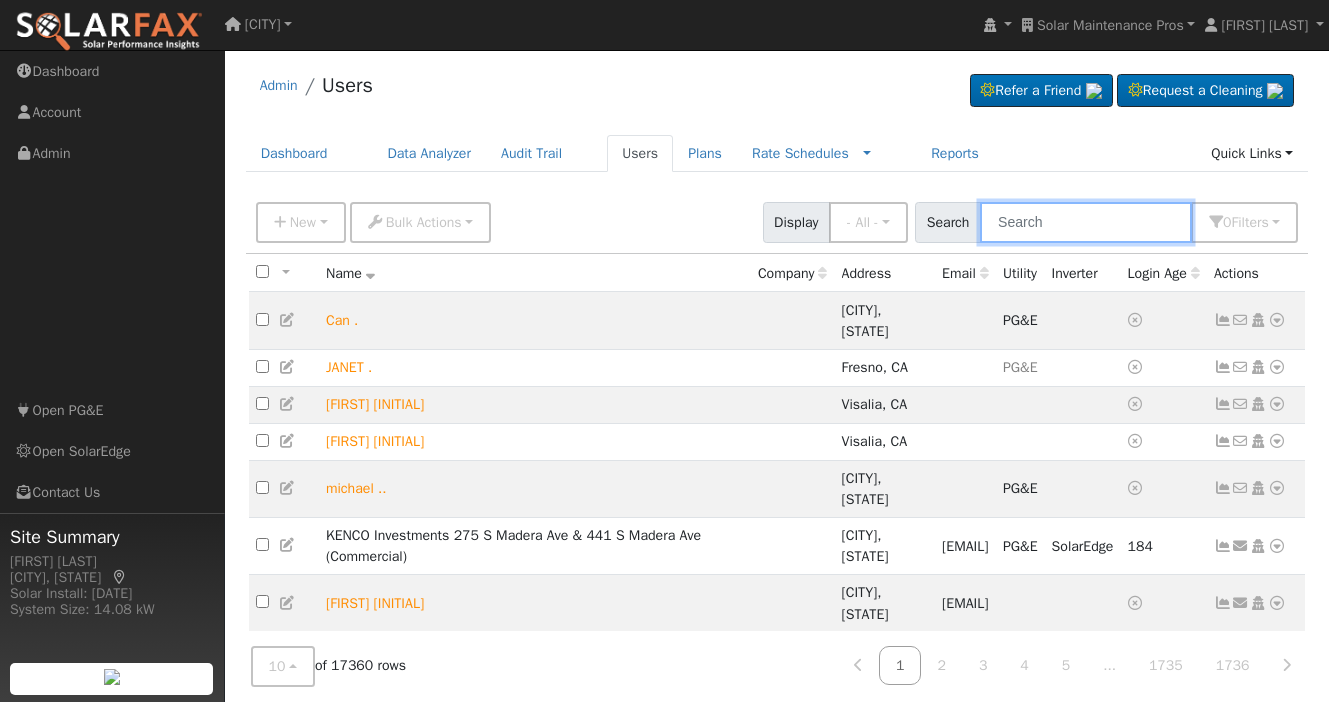 click at bounding box center [1086, 222] 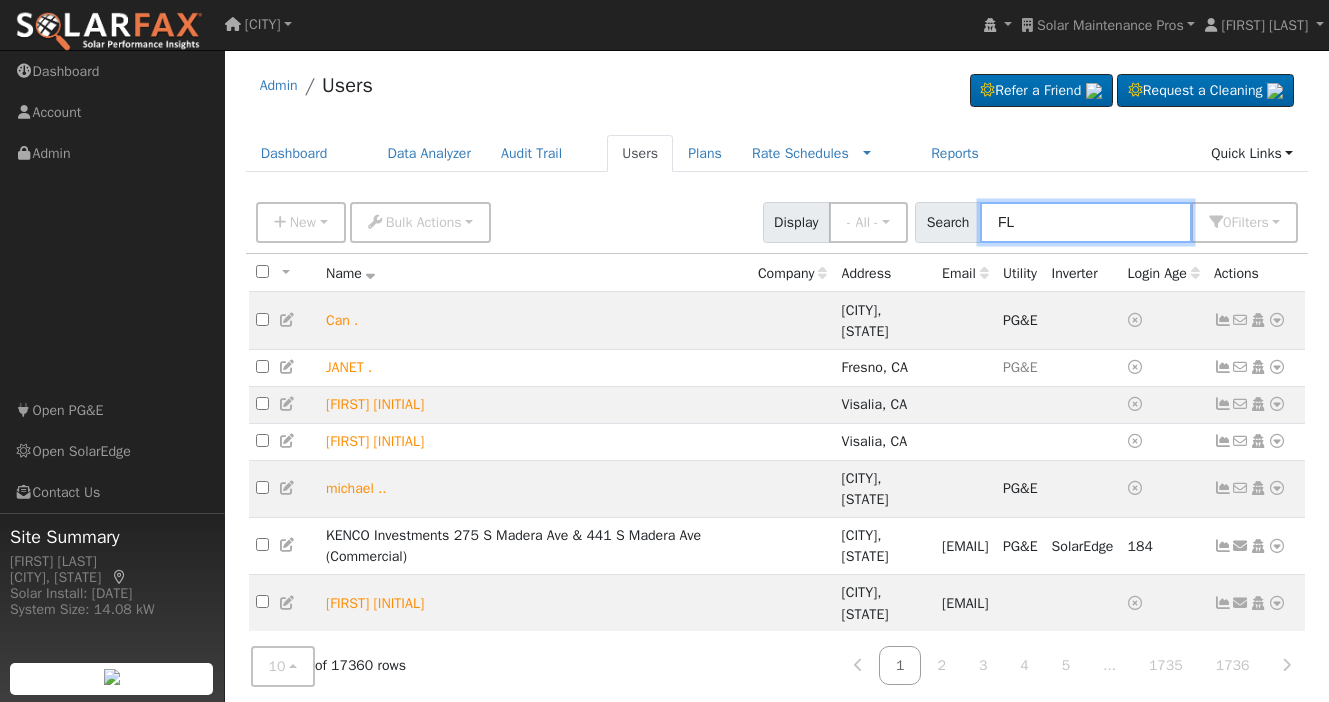 type on "FL" 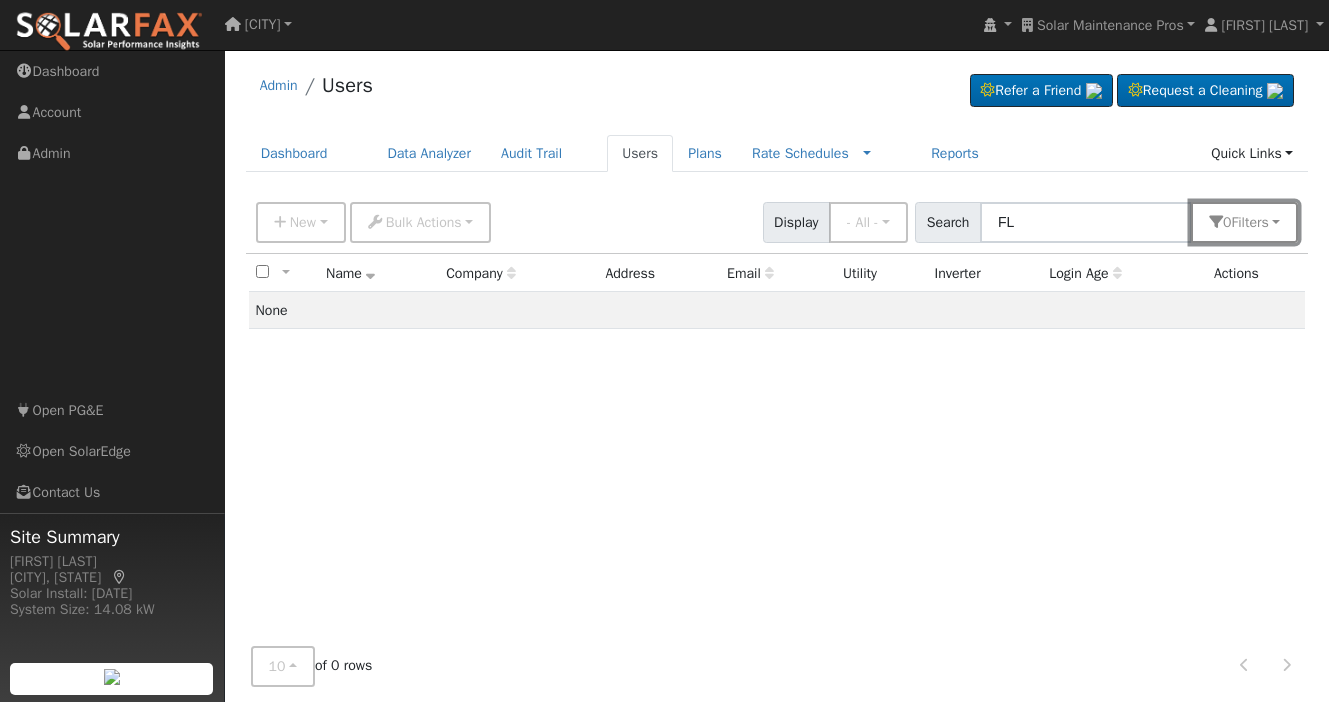 click on "0  Filter s" at bounding box center (1244, 222) 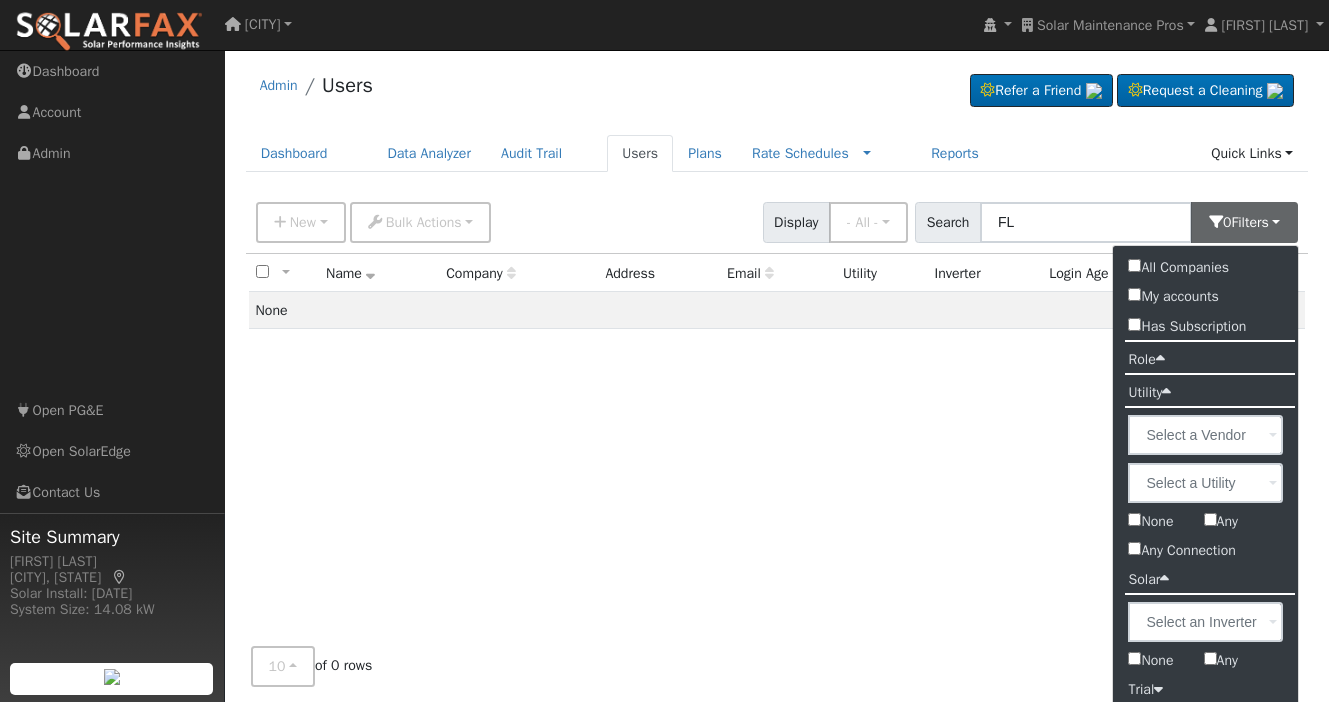 click on "All Companies" at bounding box center [1178, 267] 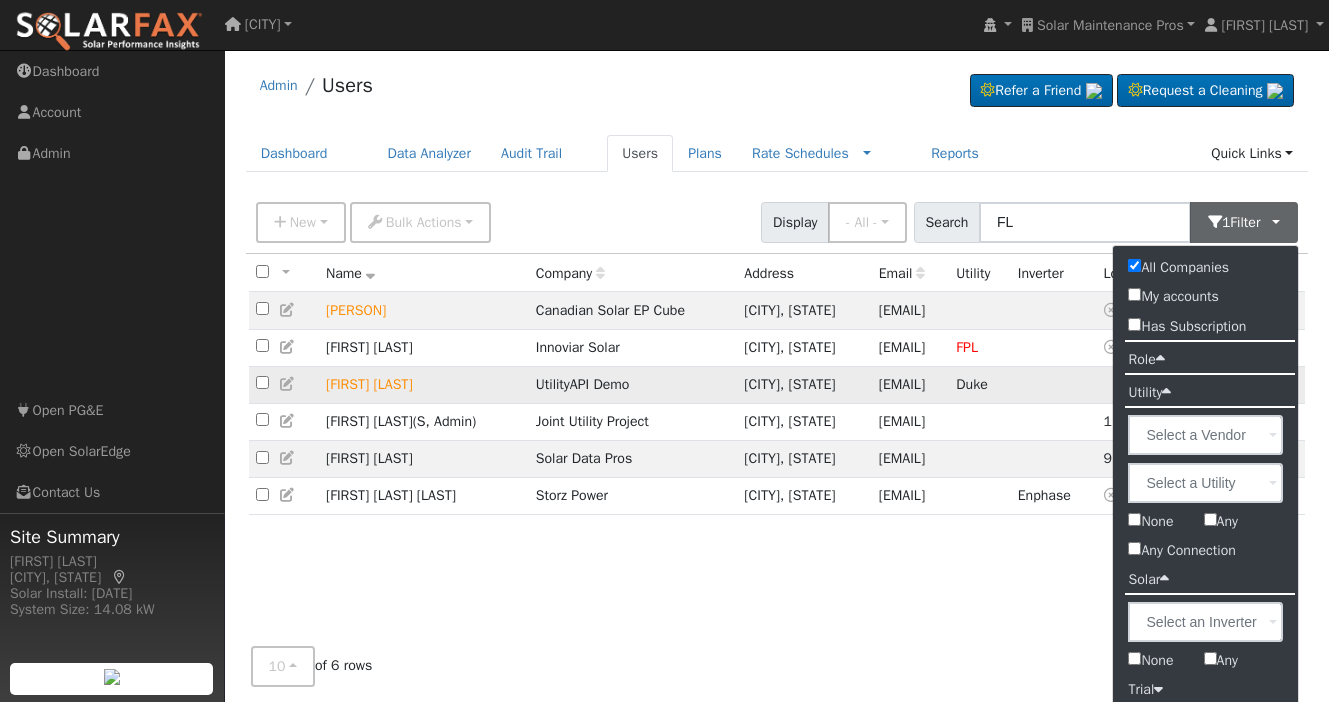 click at bounding box center [288, 384] 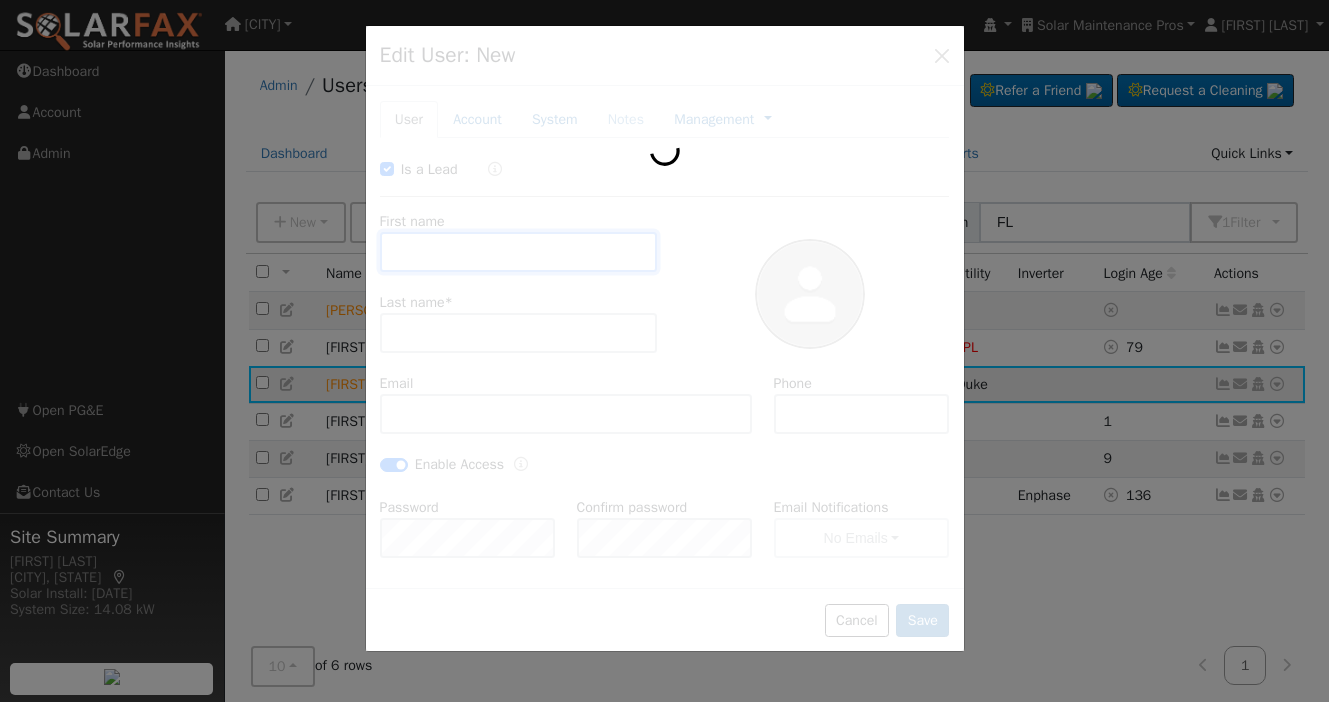 checkbox on "true" 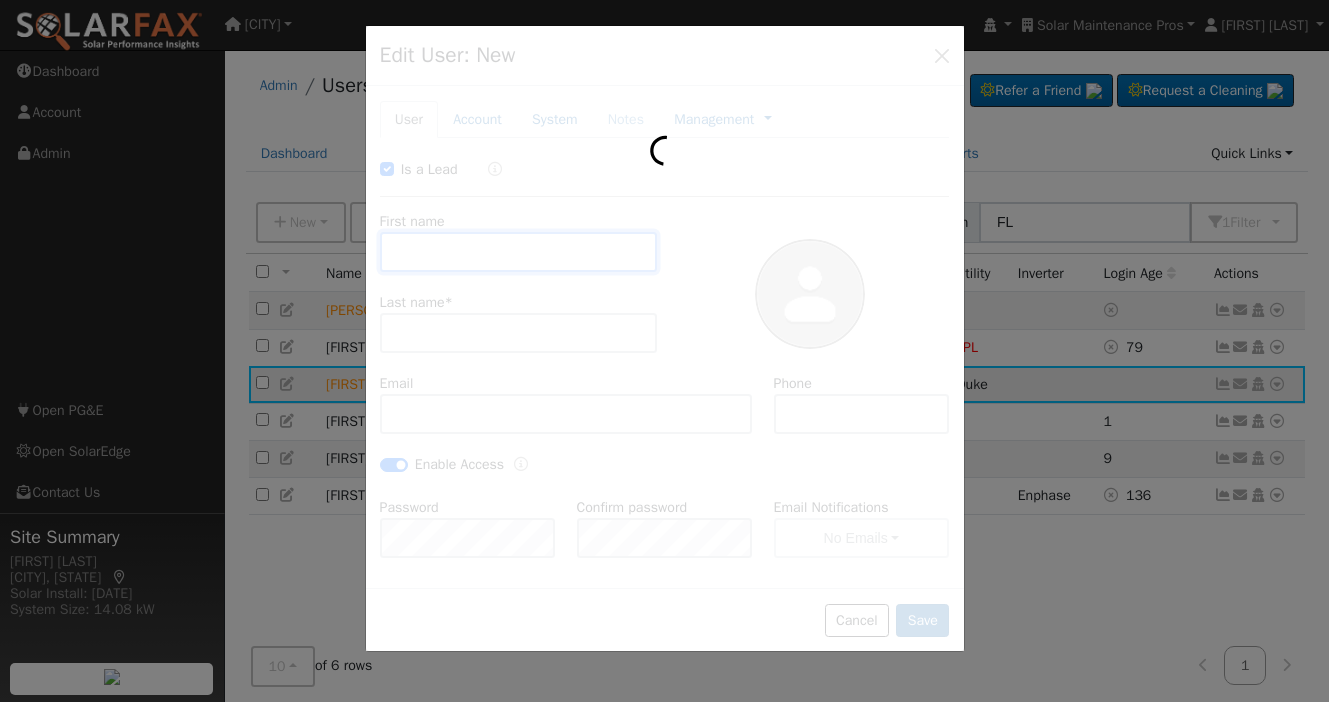type on "Thomas" 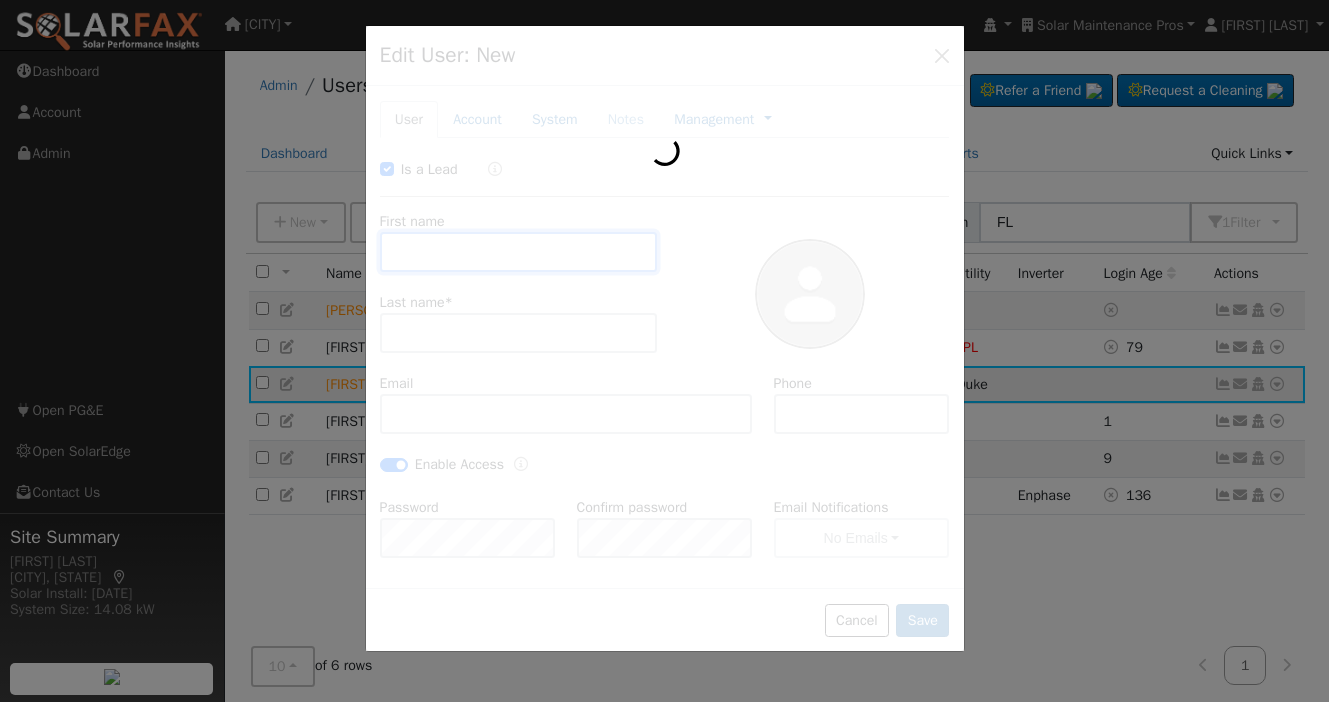 type on "Evans" 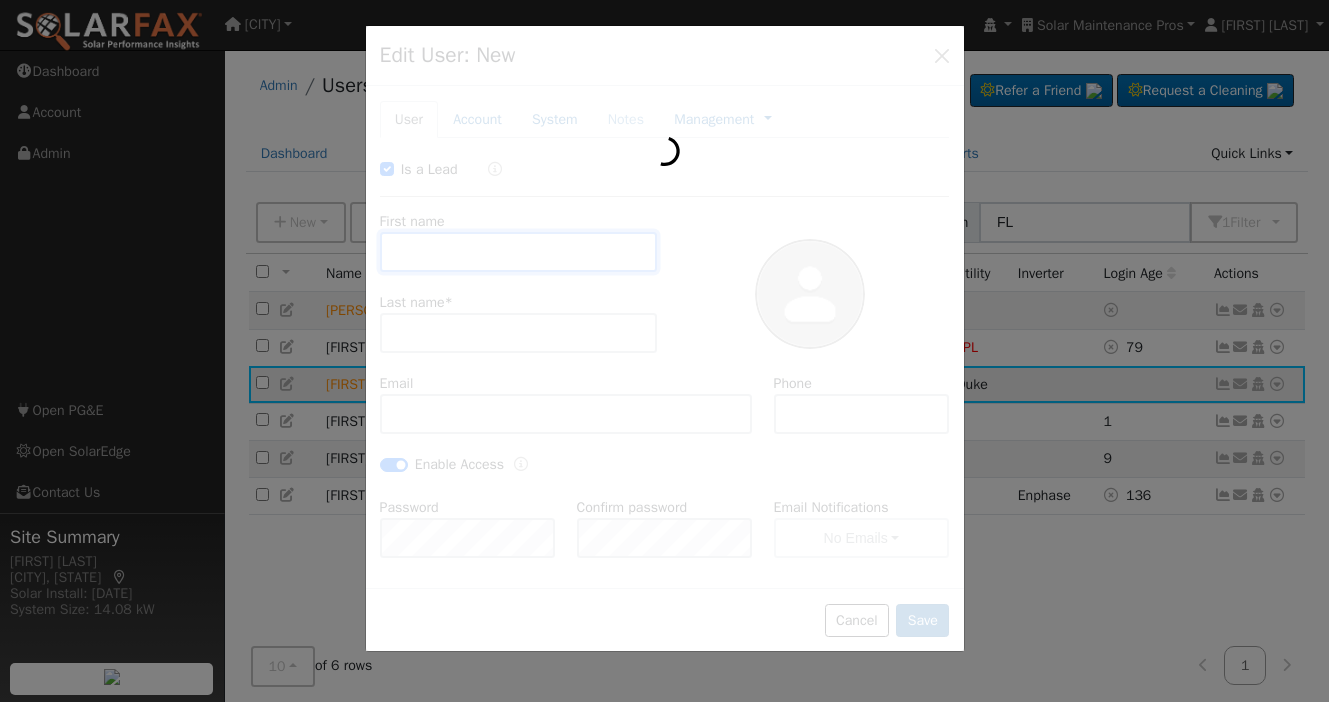 type on "brad+uapi-thomasevans@solardatapros.com" 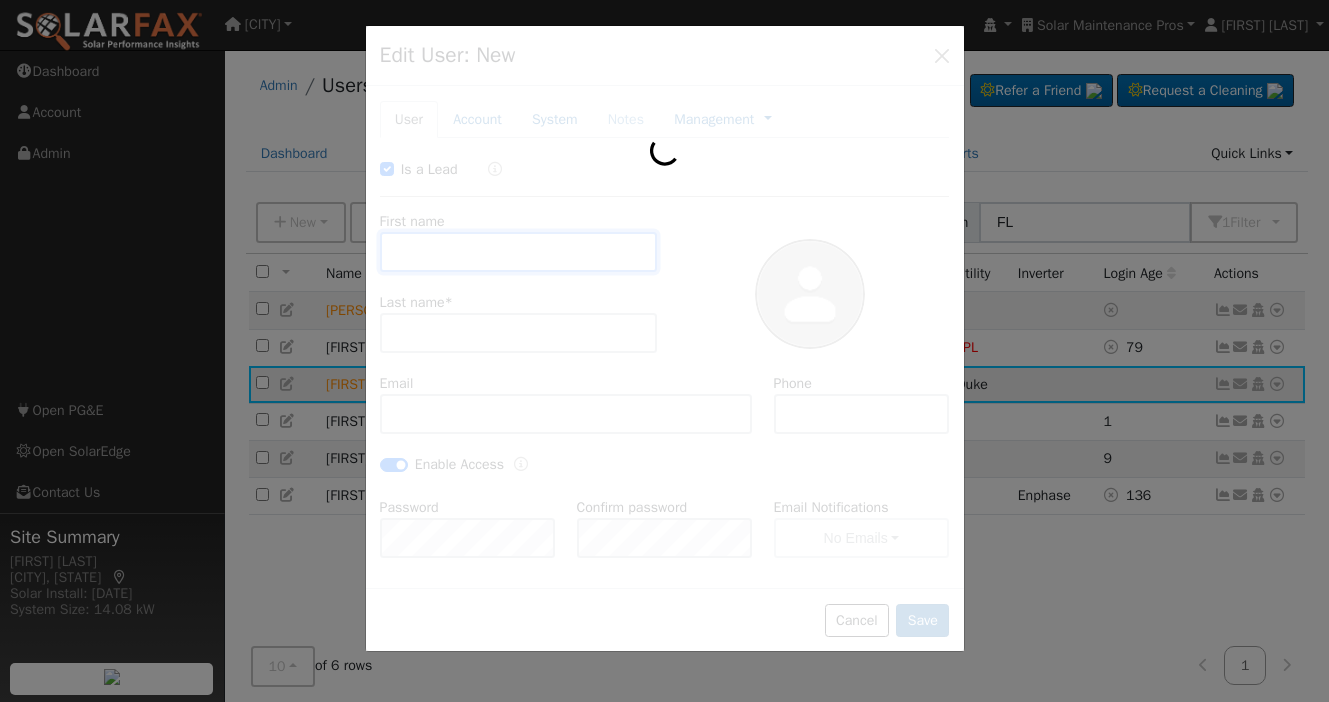 checkbox on "true" 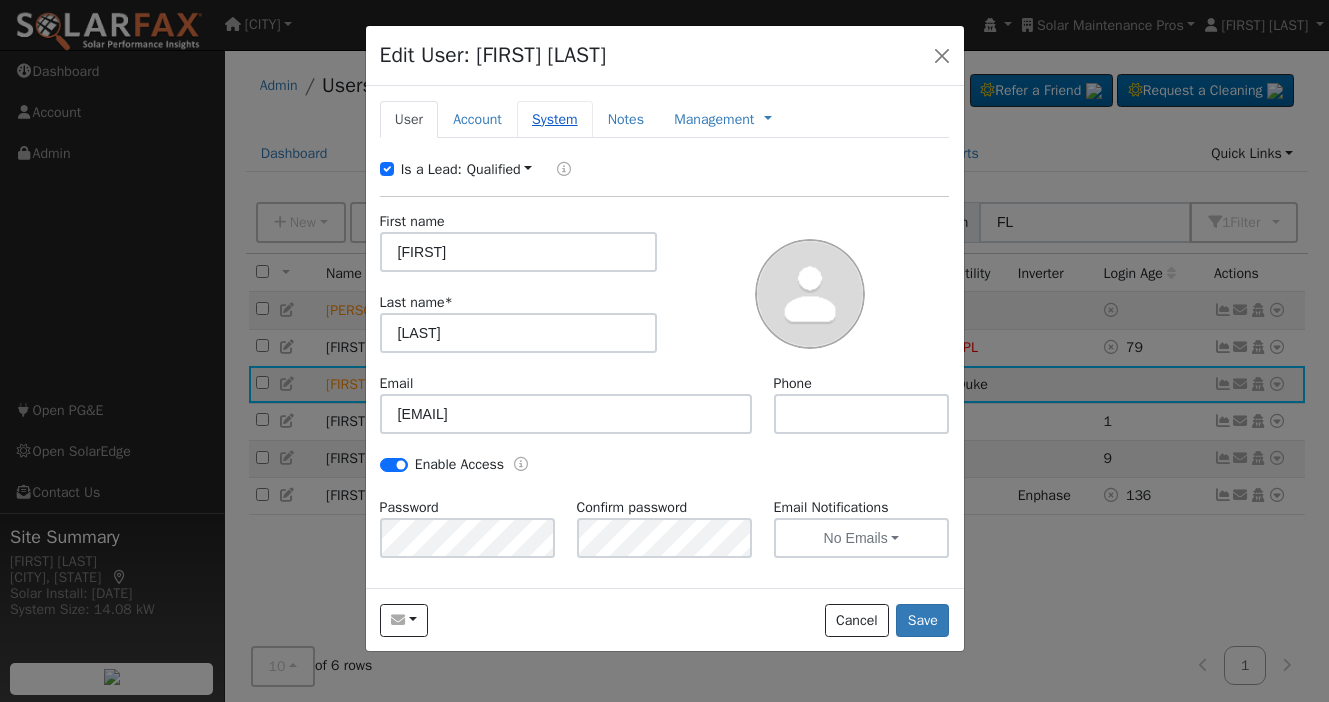 click on "System" at bounding box center (555, 119) 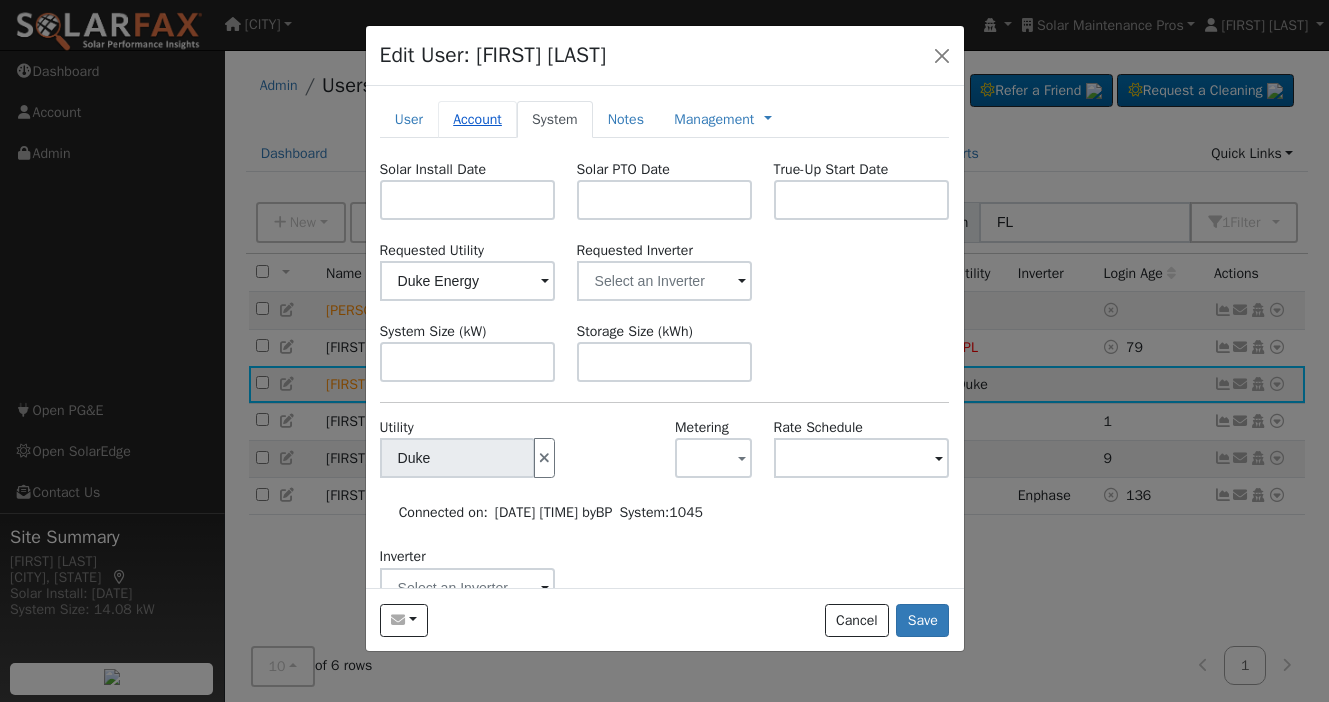 click on "Account" at bounding box center (477, 119) 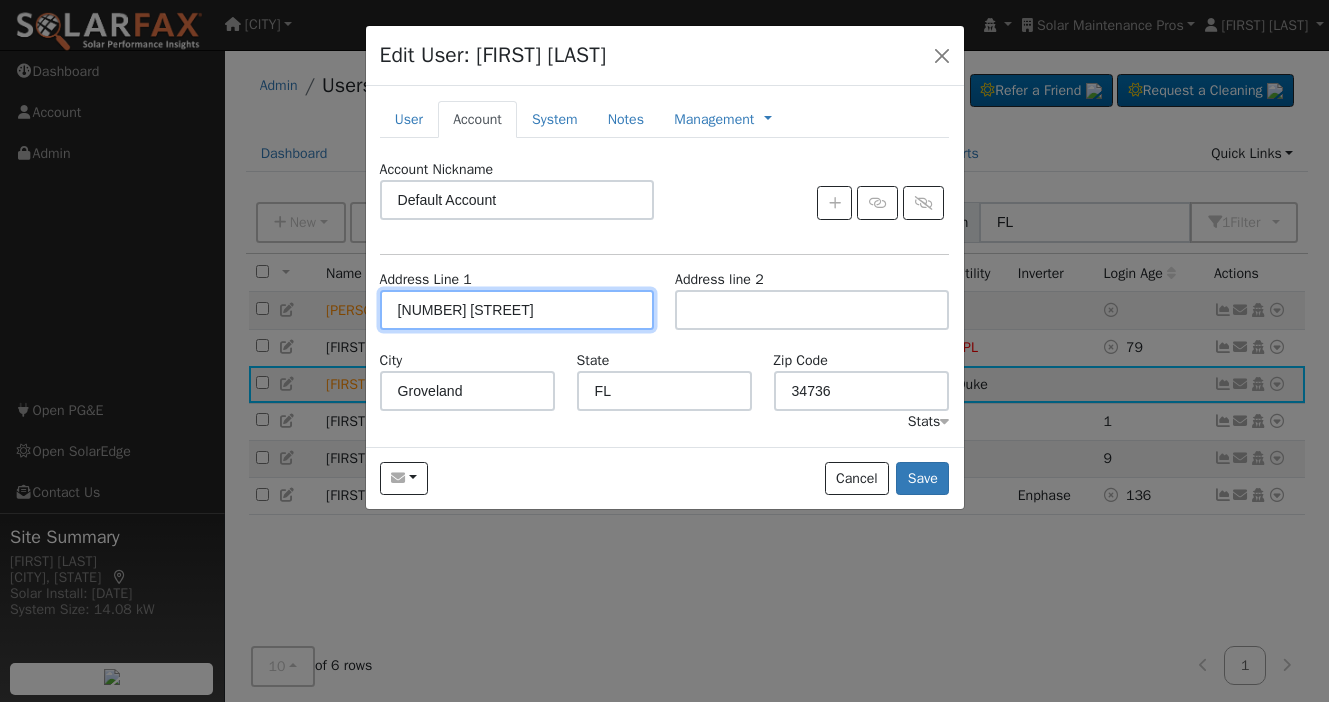 click on "1657 Marsh Pointe Dr" at bounding box center [517, 310] 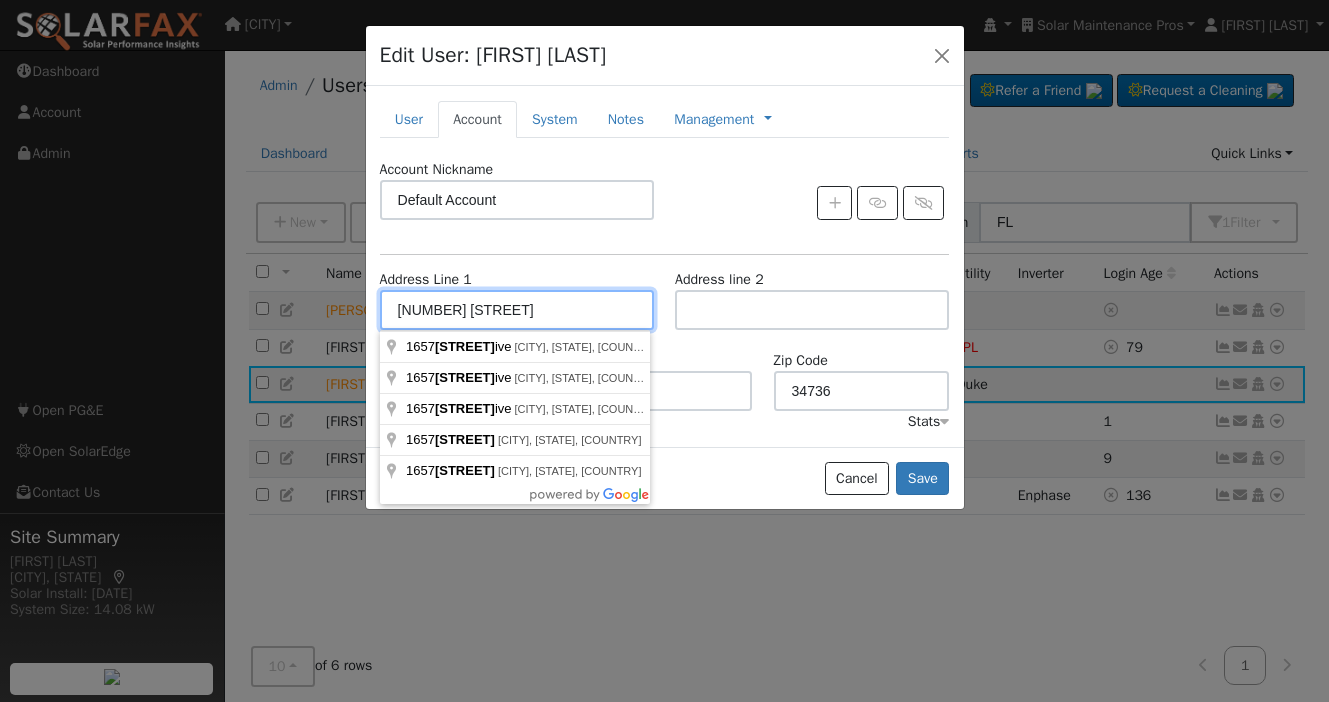 click on "1657 Marsh Pointe Dr" at bounding box center [517, 310] 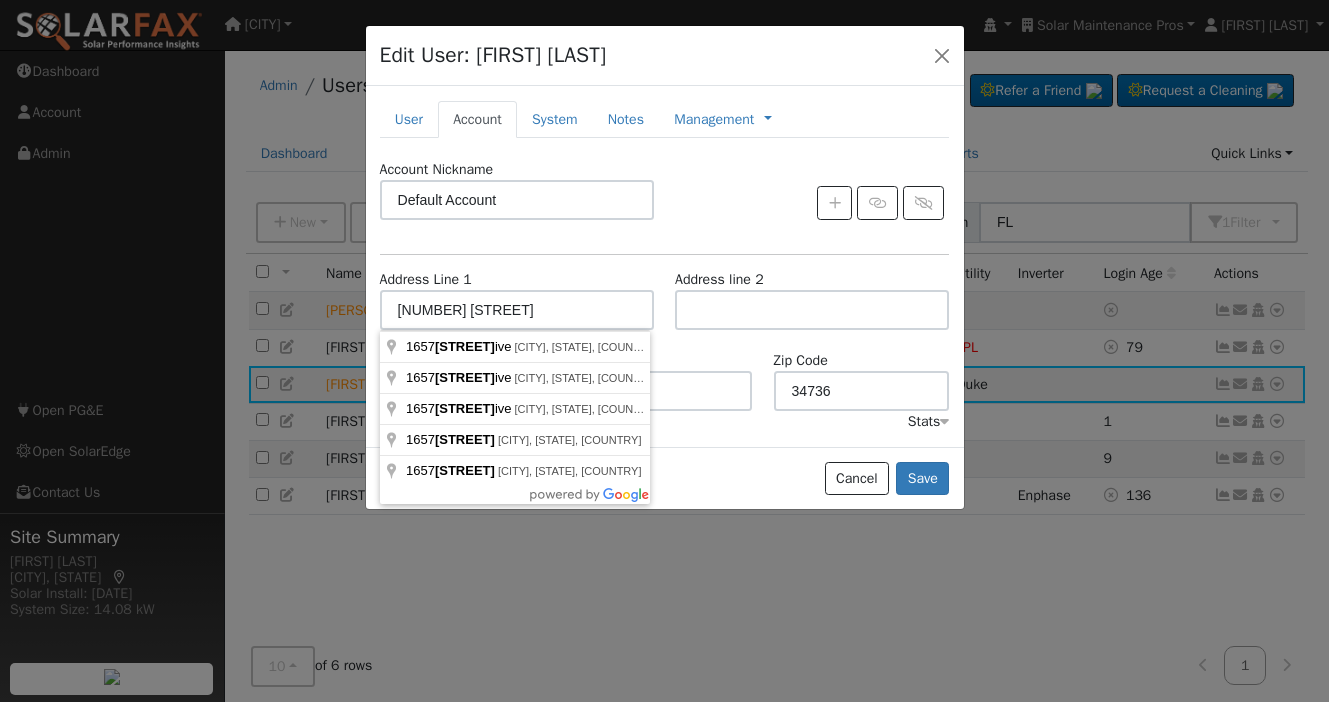 click on "Account Nickname Default Account Address Line 1 1657 Marsh Pointe Dr Address line 2 City Groveland State FL Zip Code 34736 Stats" at bounding box center (665, 296) 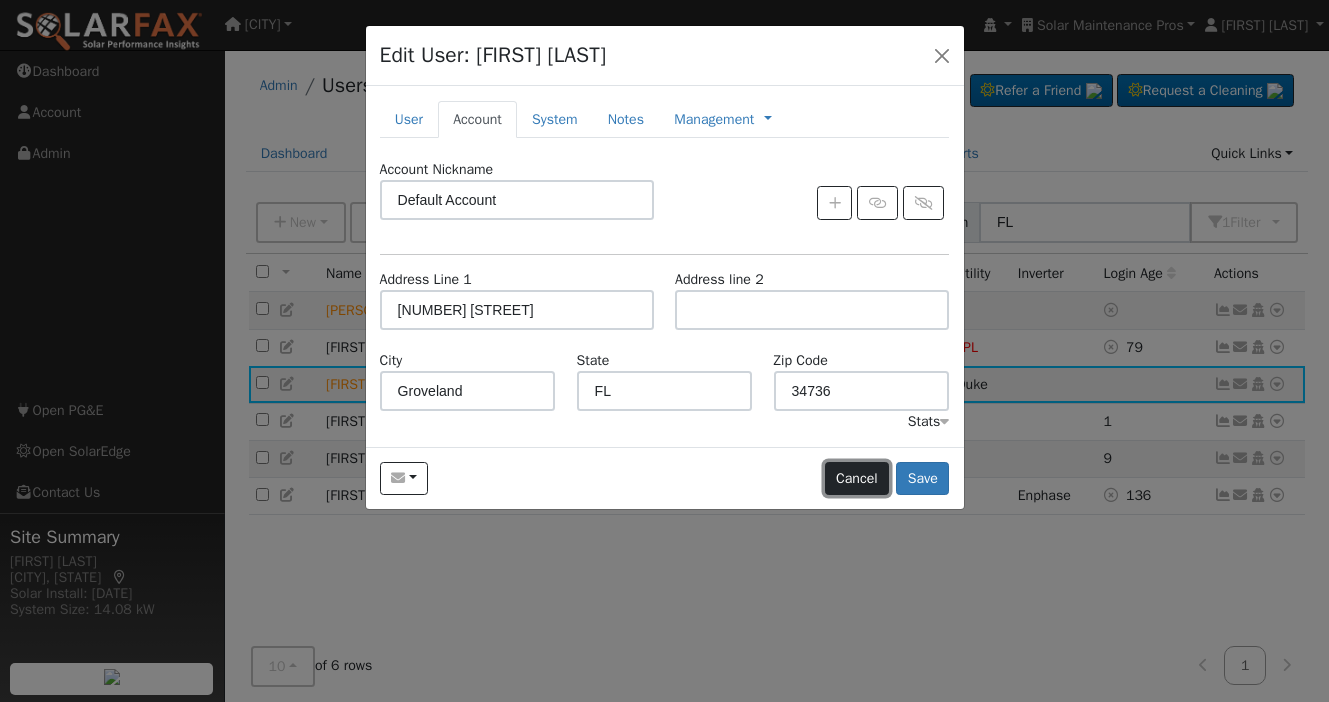click on "Cancel" at bounding box center [857, 479] 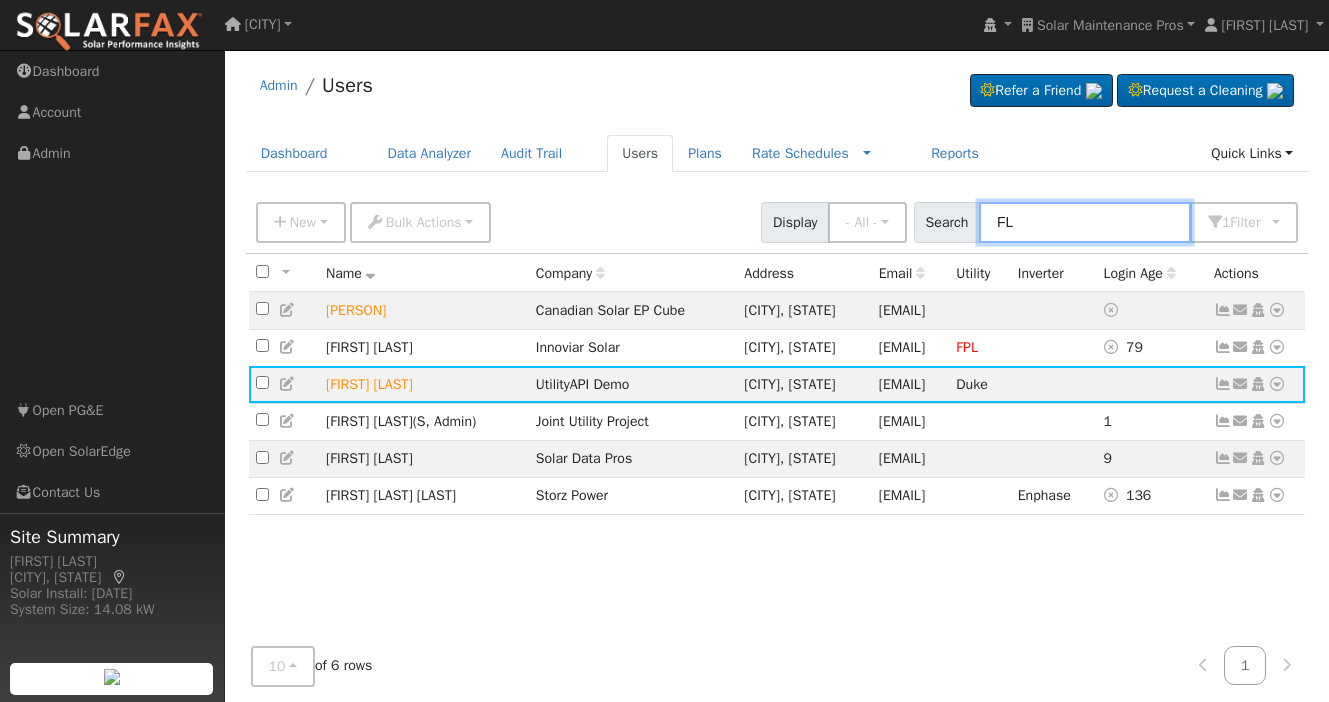 click on "FL" at bounding box center (1085, 222) 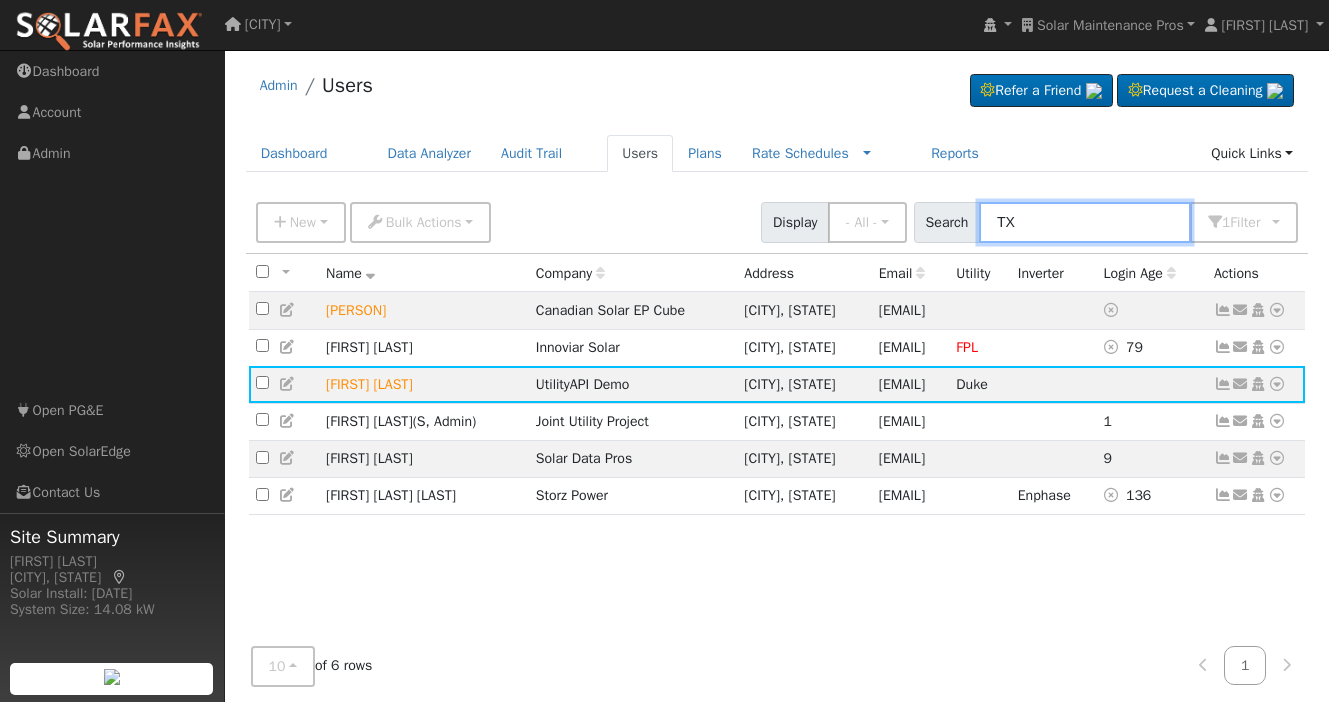 type on "TX" 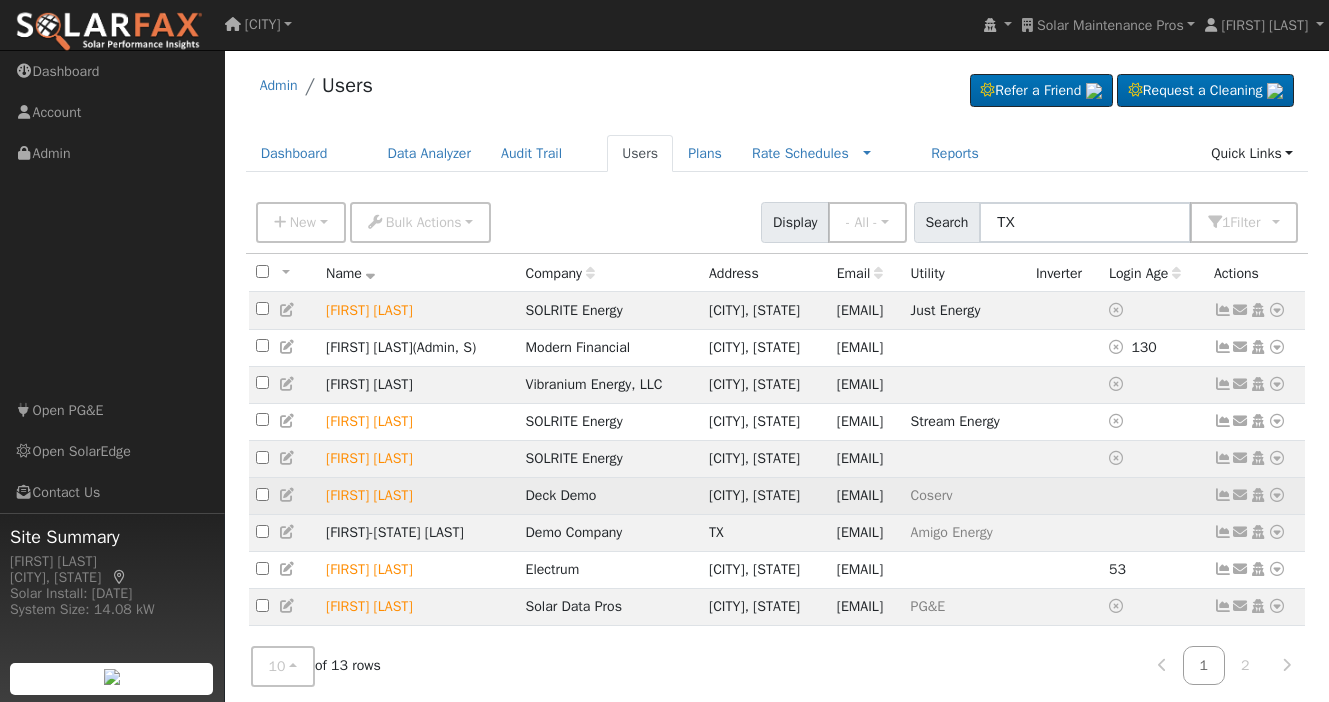 click at bounding box center (288, 495) 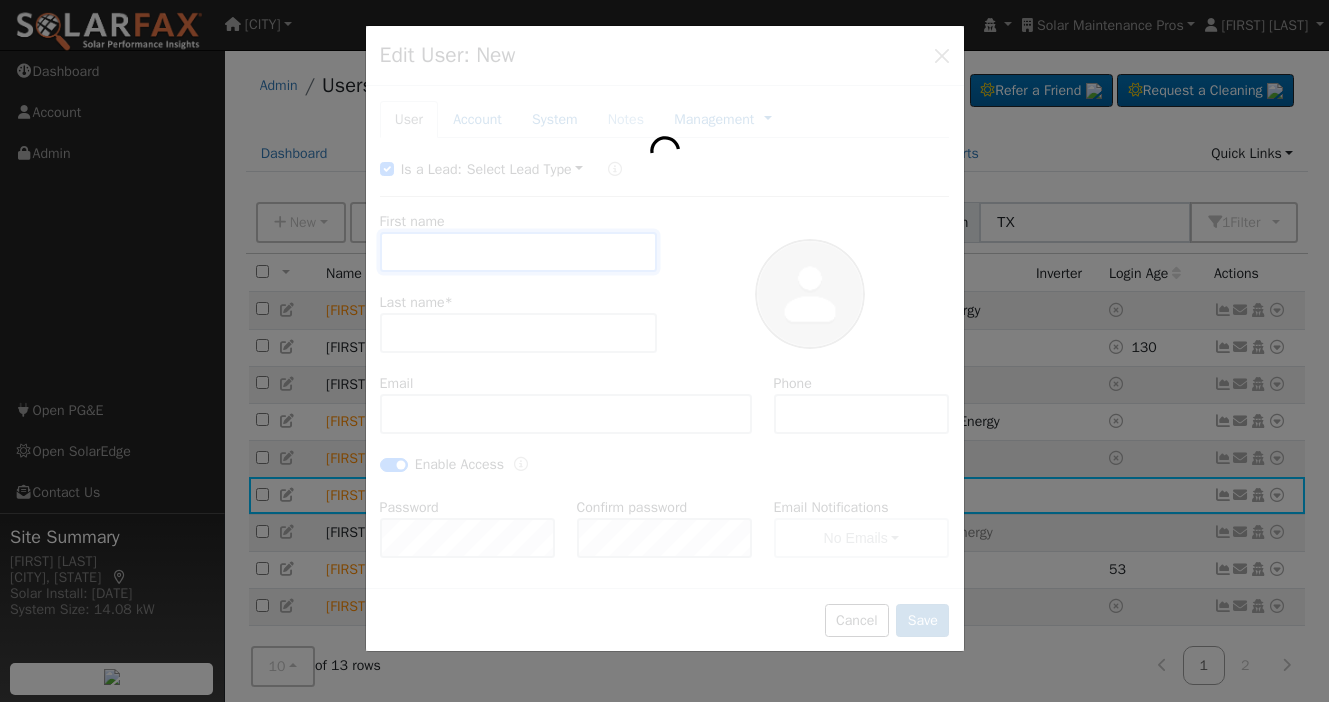 type on "Larry" 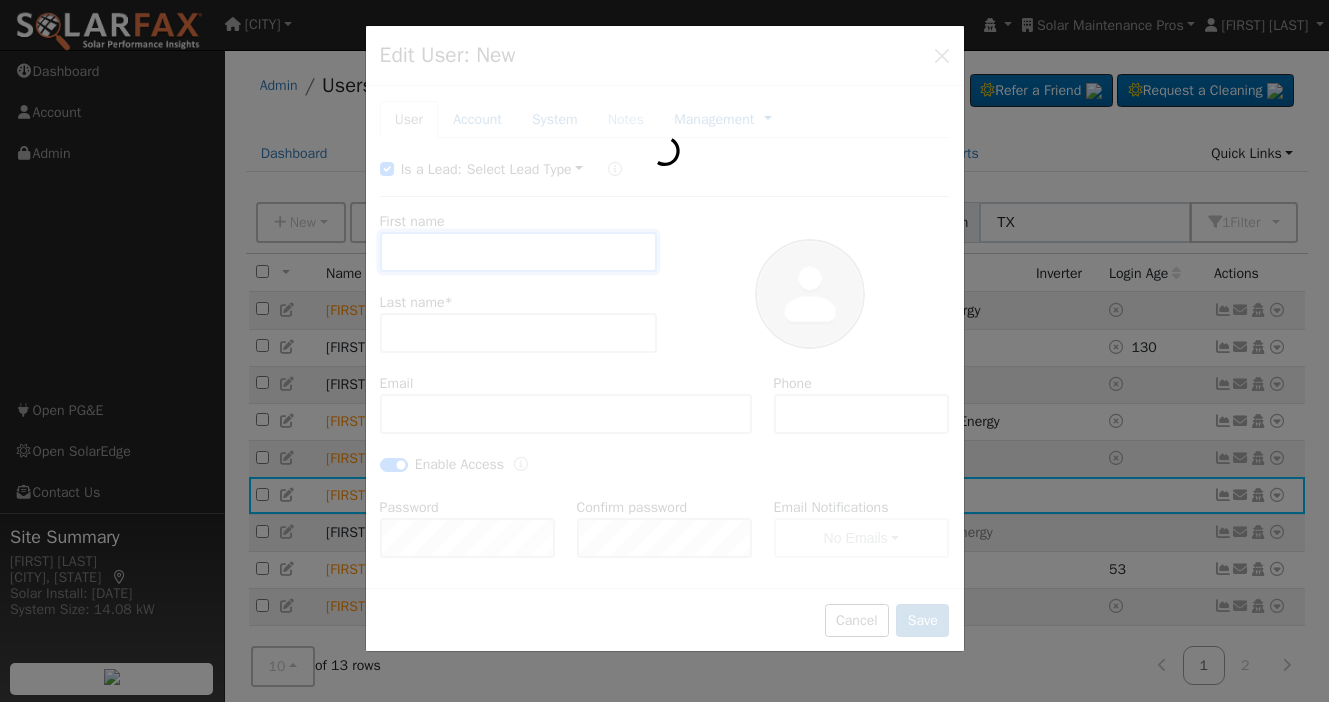 type on "Morton" 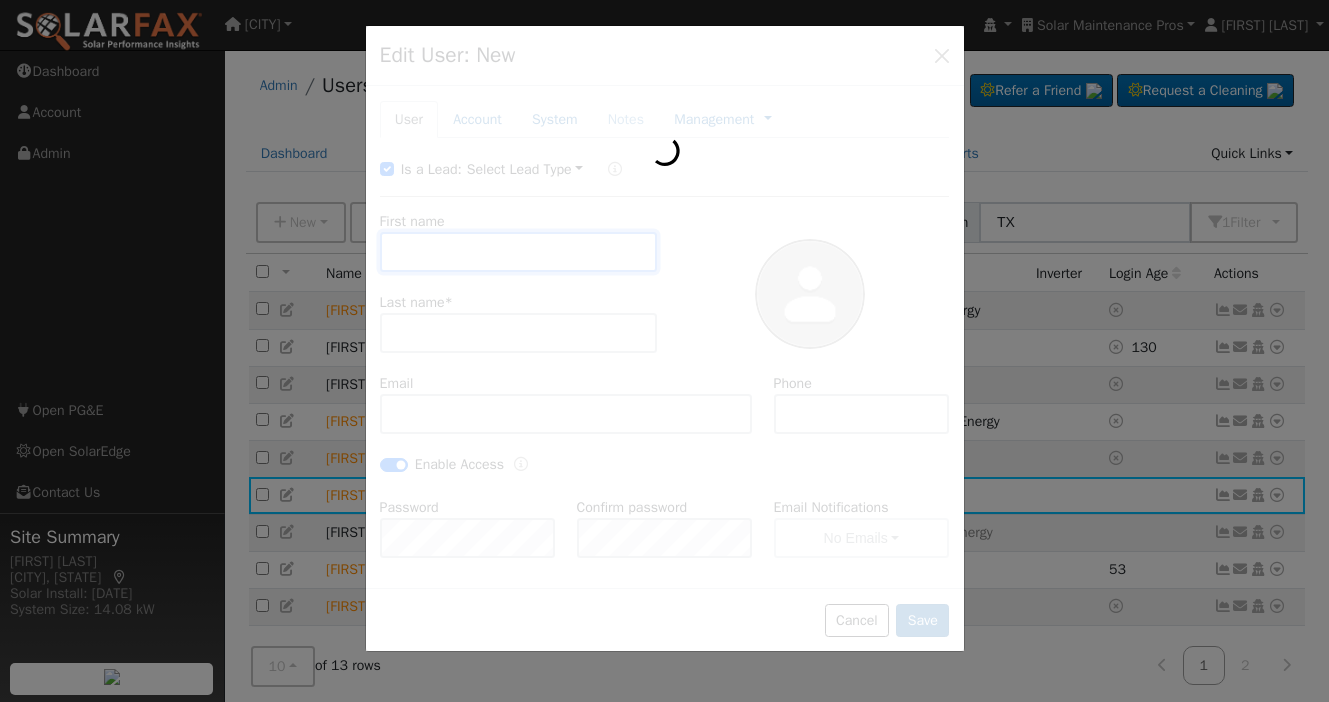type on "brad+deck-larrymorton@solardatapros.com" 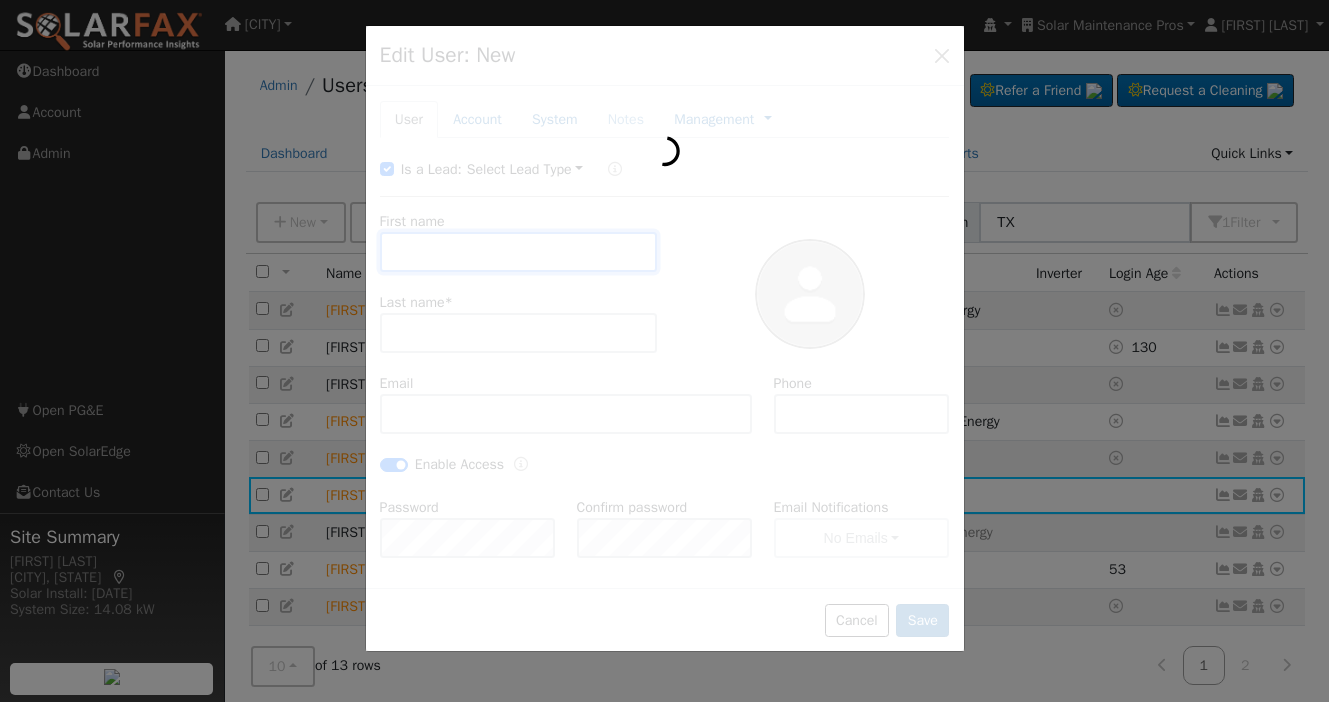 checkbox on "true" 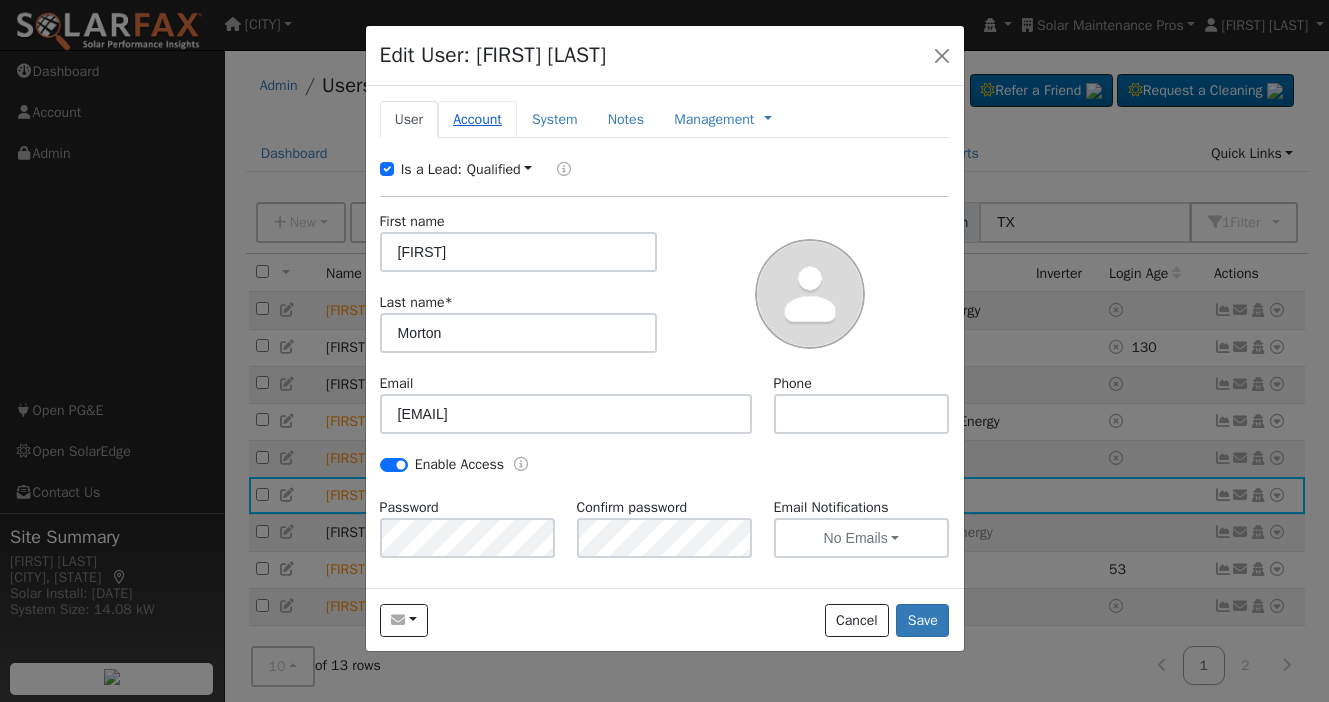 click on "Account" at bounding box center [477, 119] 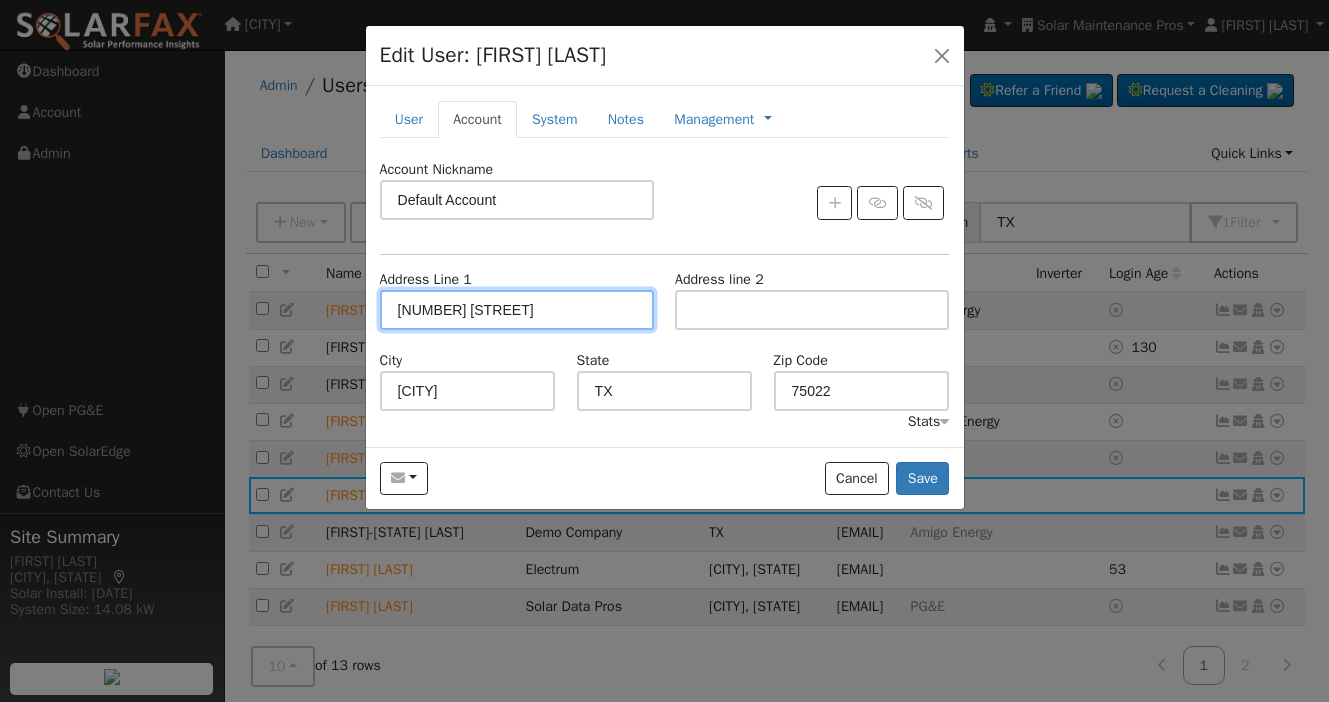 click on "4009 Bordeaux Circle" at bounding box center [517, 310] 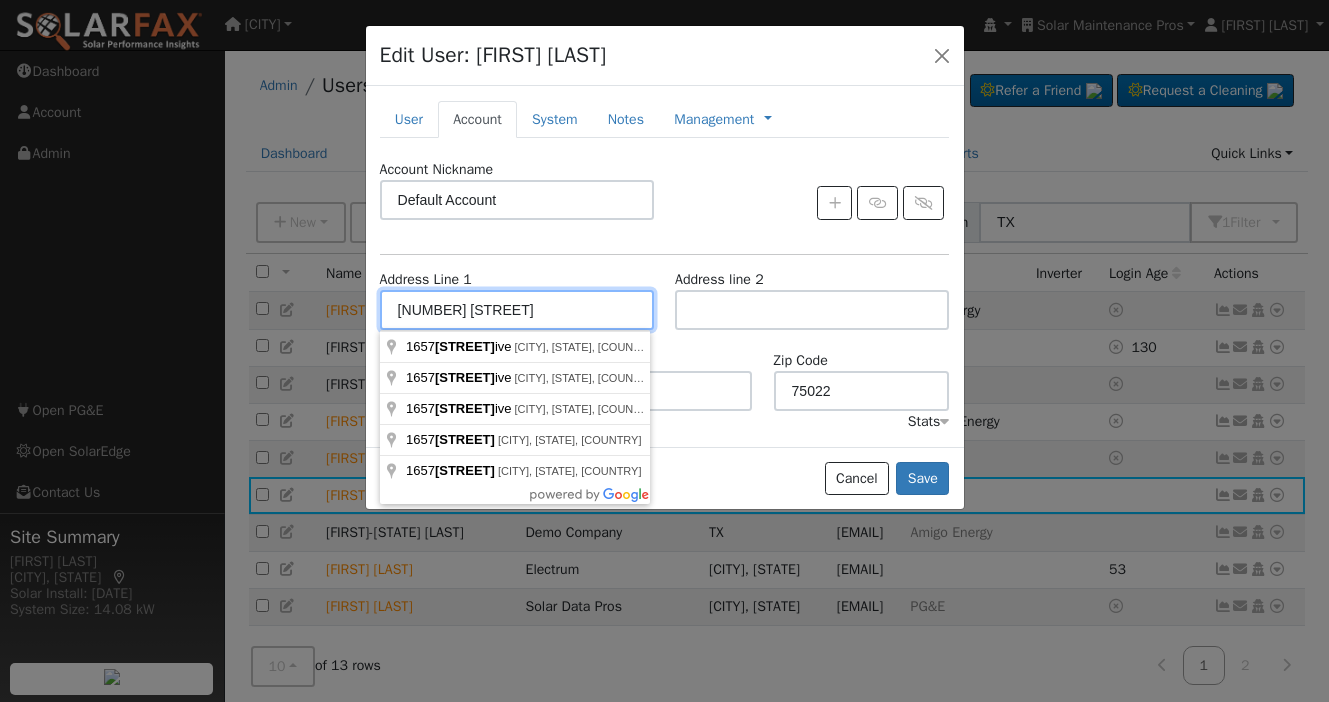 click on "4009 Bordeaux Circle" at bounding box center (517, 310) 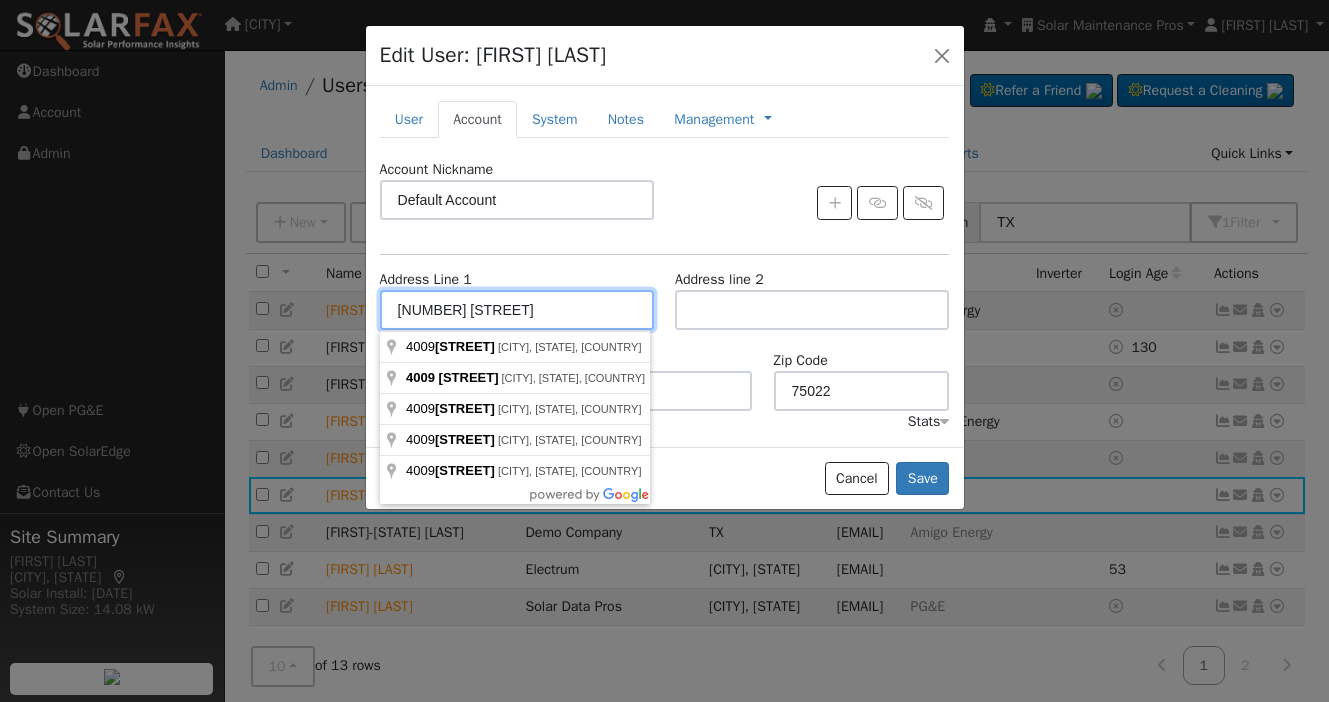 click on "4009 Bordeaux Circle" at bounding box center (517, 310) 